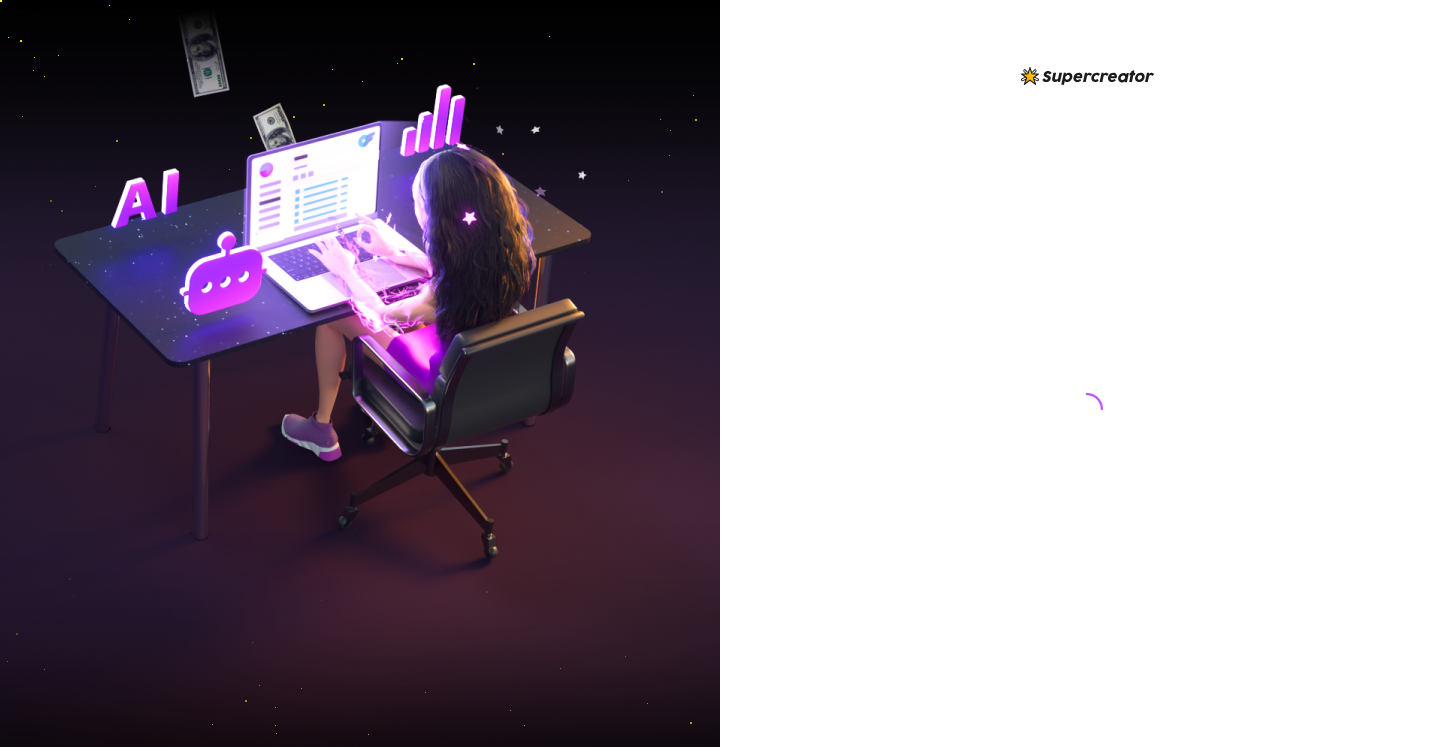 scroll, scrollTop: 0, scrollLeft: 0, axis: both 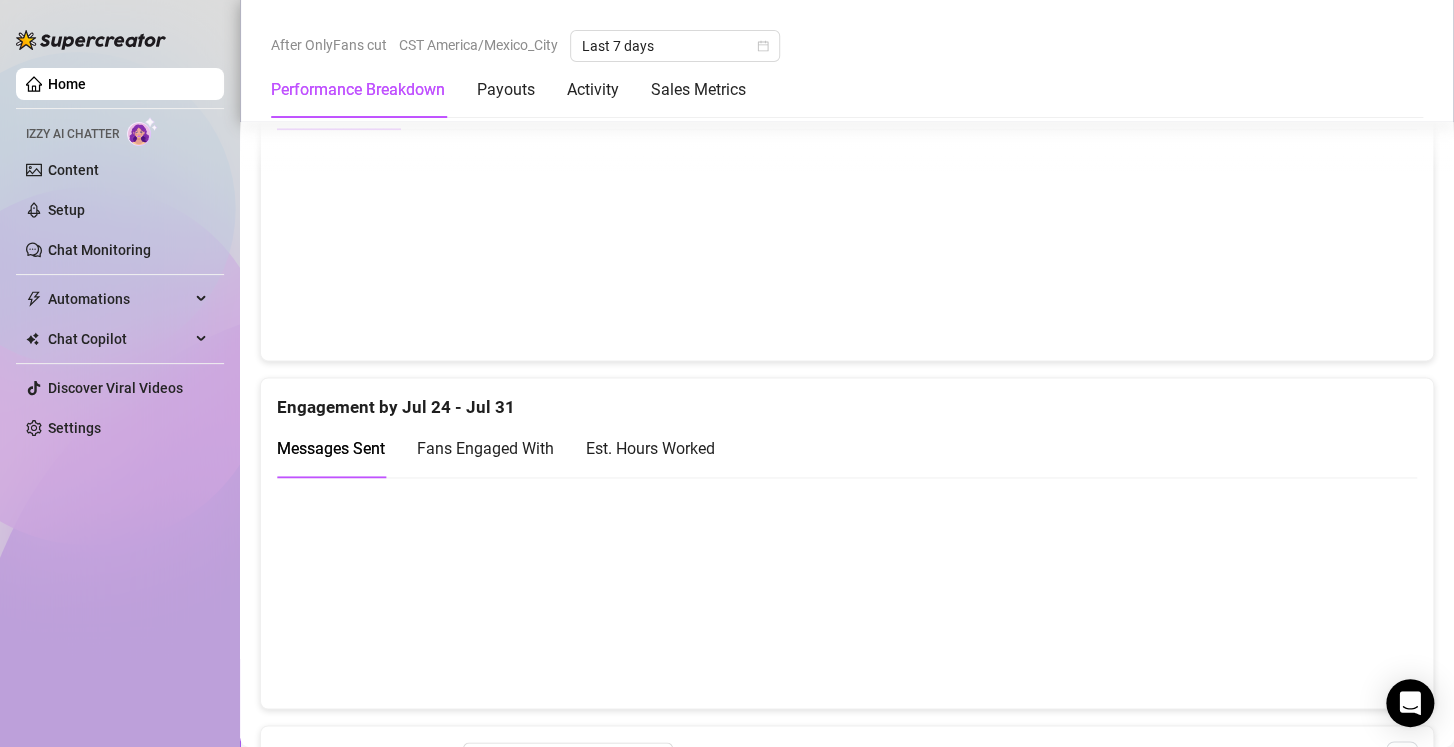 click on "Est. Hours Worked" at bounding box center [650, 448] 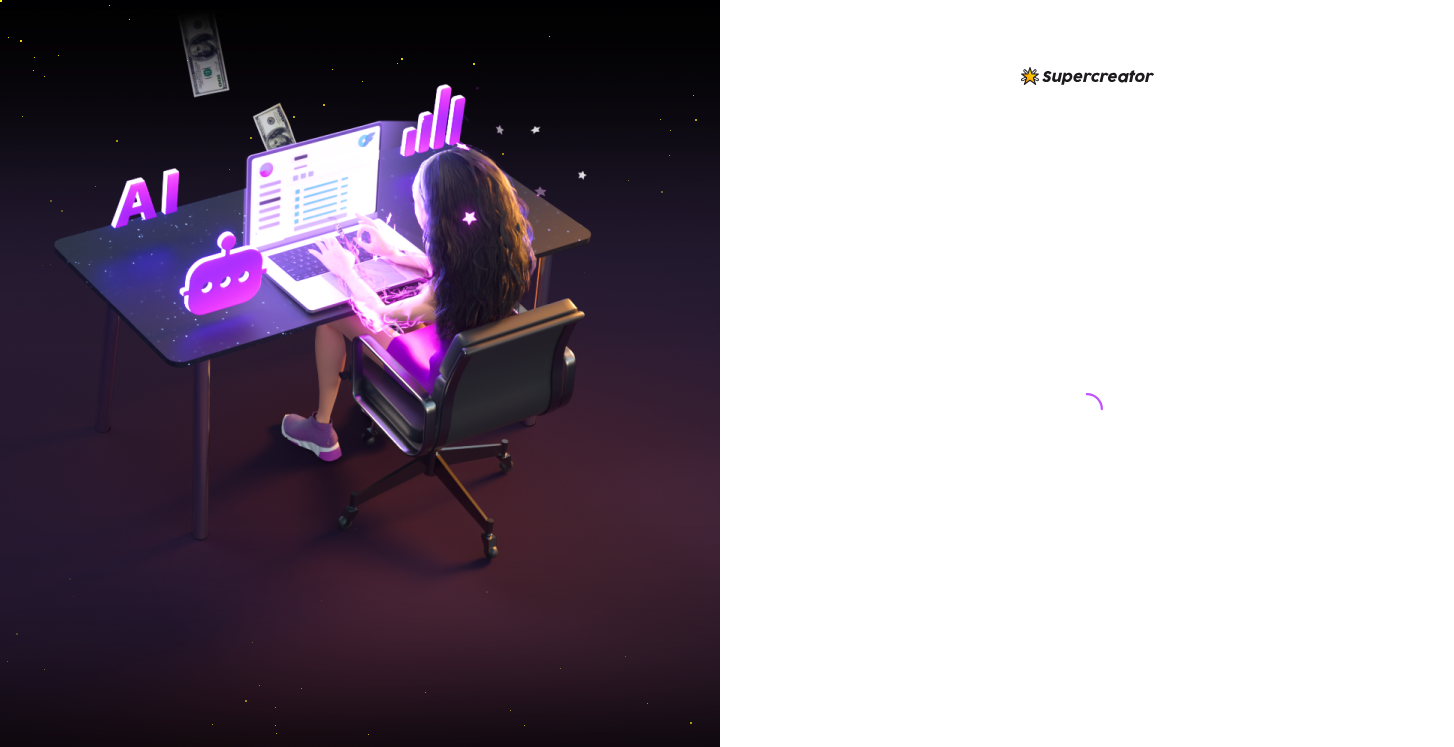 scroll, scrollTop: 0, scrollLeft: 0, axis: both 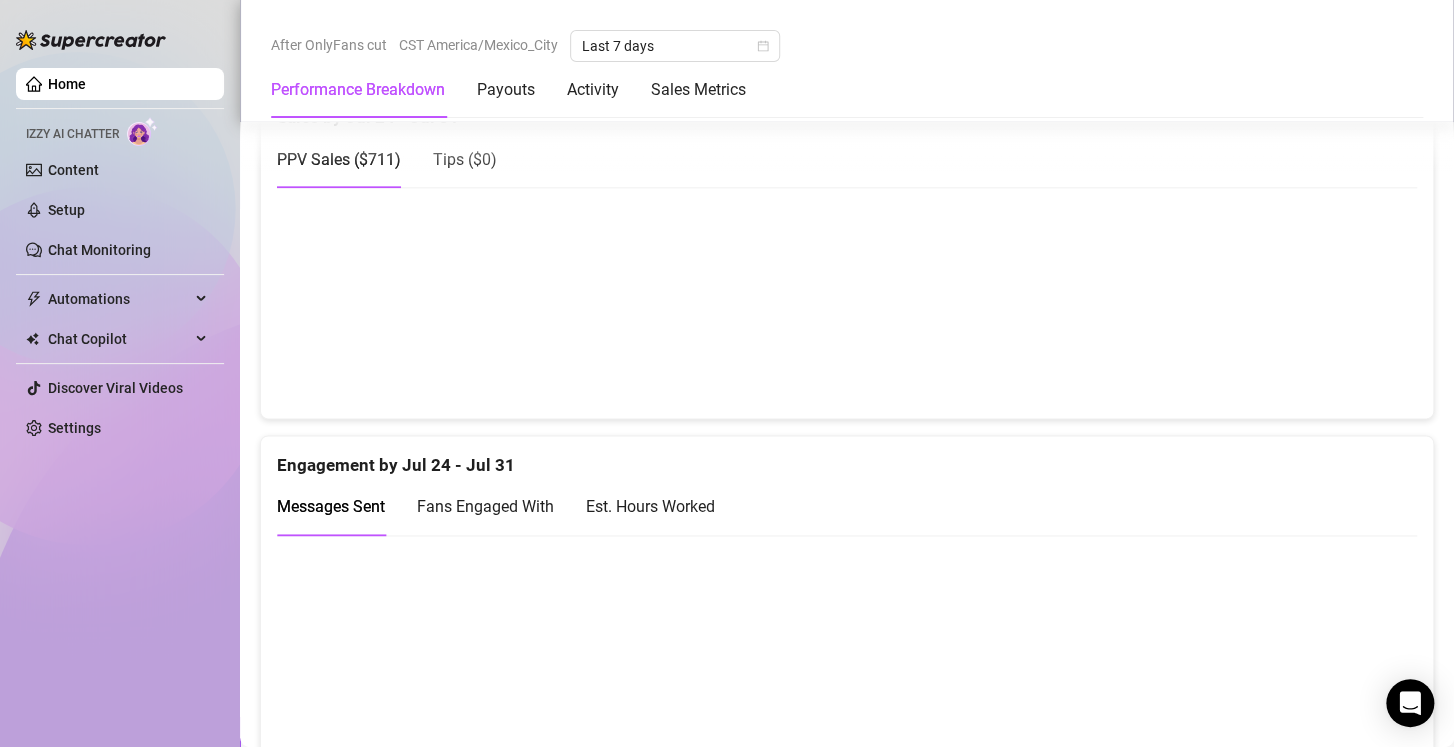 drag, startPoint x: 943, startPoint y: 452, endPoint x: 730, endPoint y: 330, distance: 245.46486 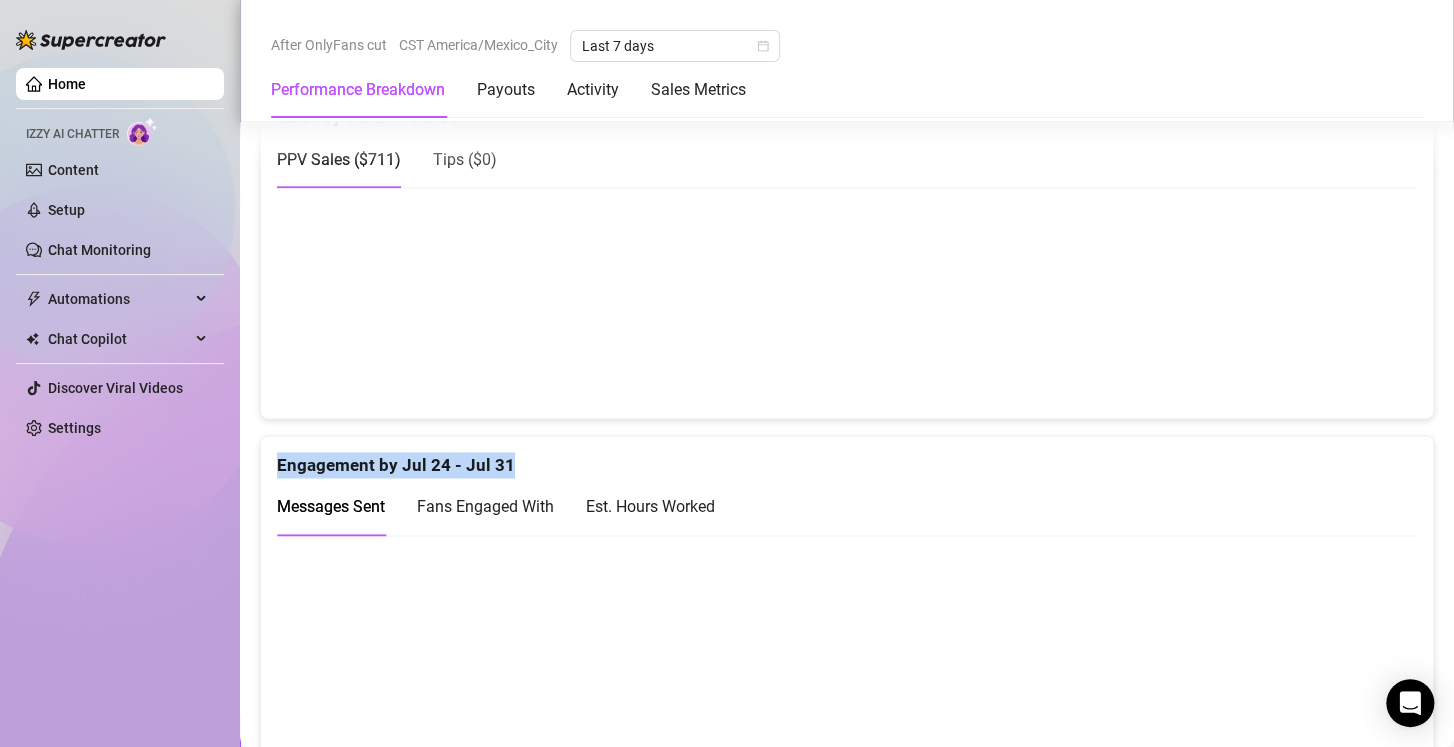 drag, startPoint x: 729, startPoint y: 329, endPoint x: 369, endPoint y: 132, distance: 410.37665 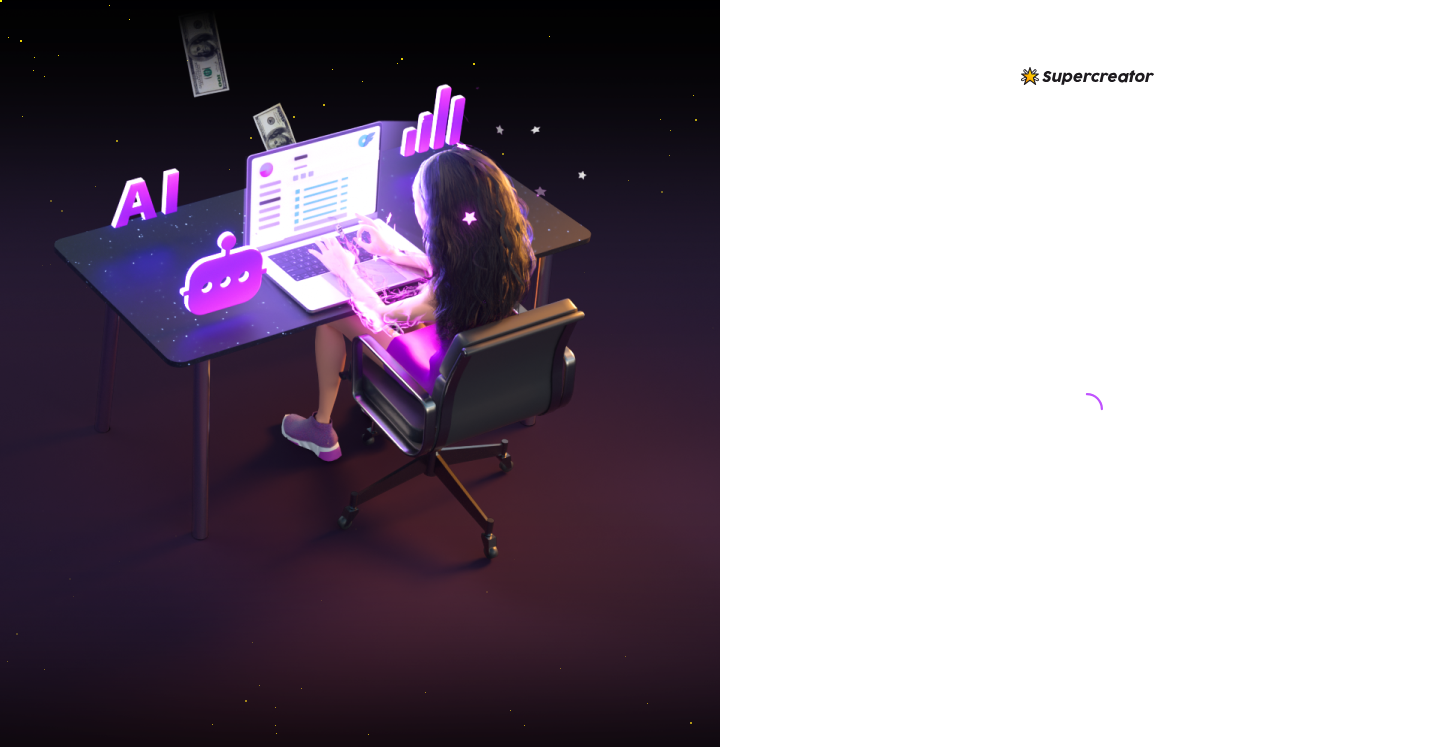 scroll, scrollTop: 0, scrollLeft: 0, axis: both 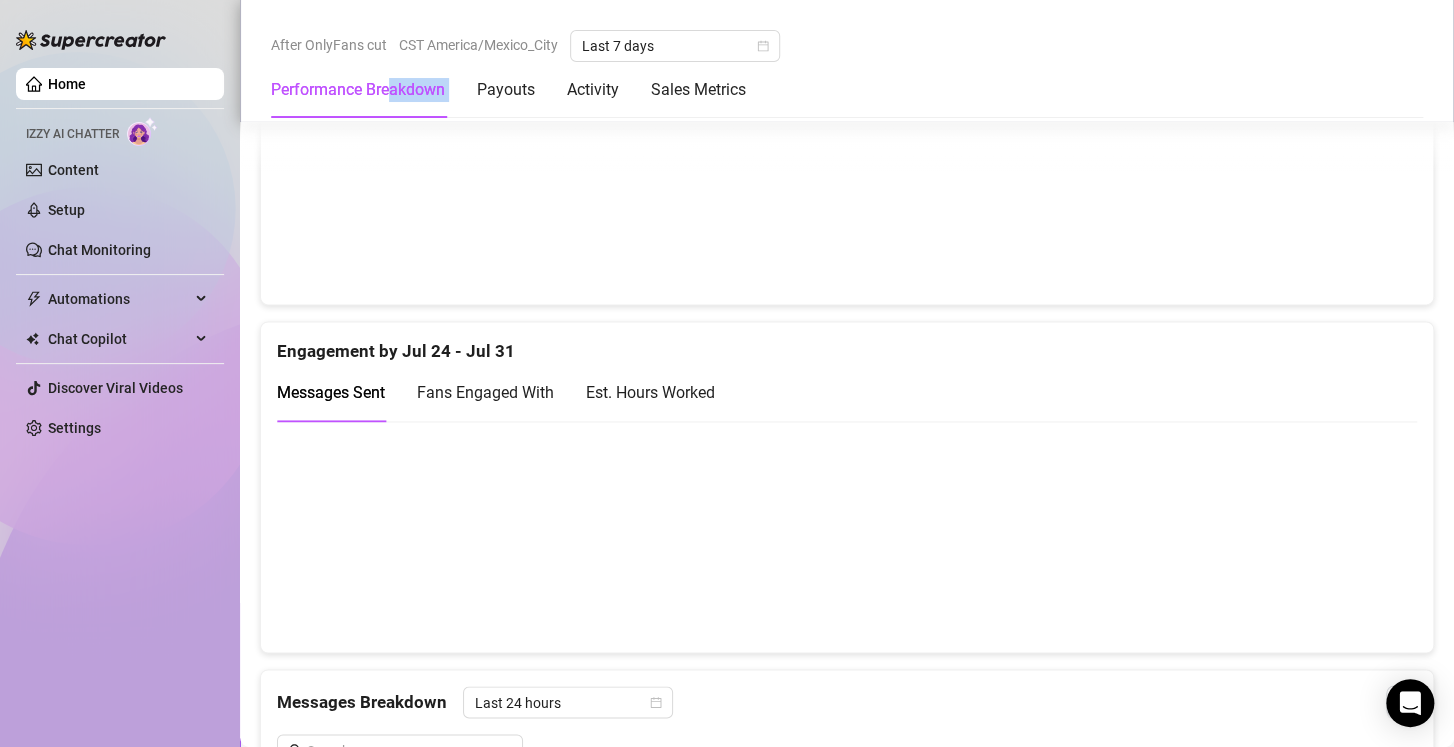 click on "Performance Breakdown Payouts Activity Sales Metrics" at bounding box center (508, 90) 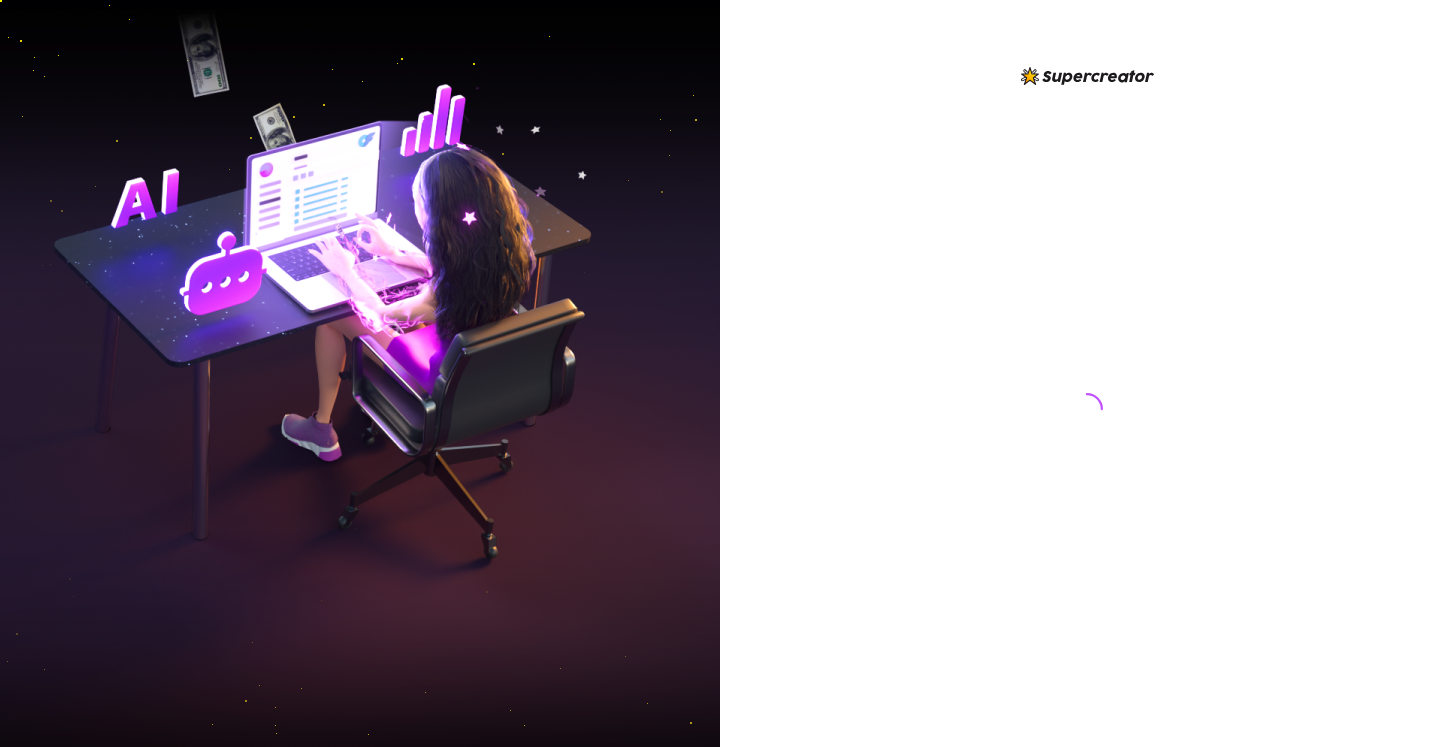 scroll, scrollTop: 0, scrollLeft: 0, axis: both 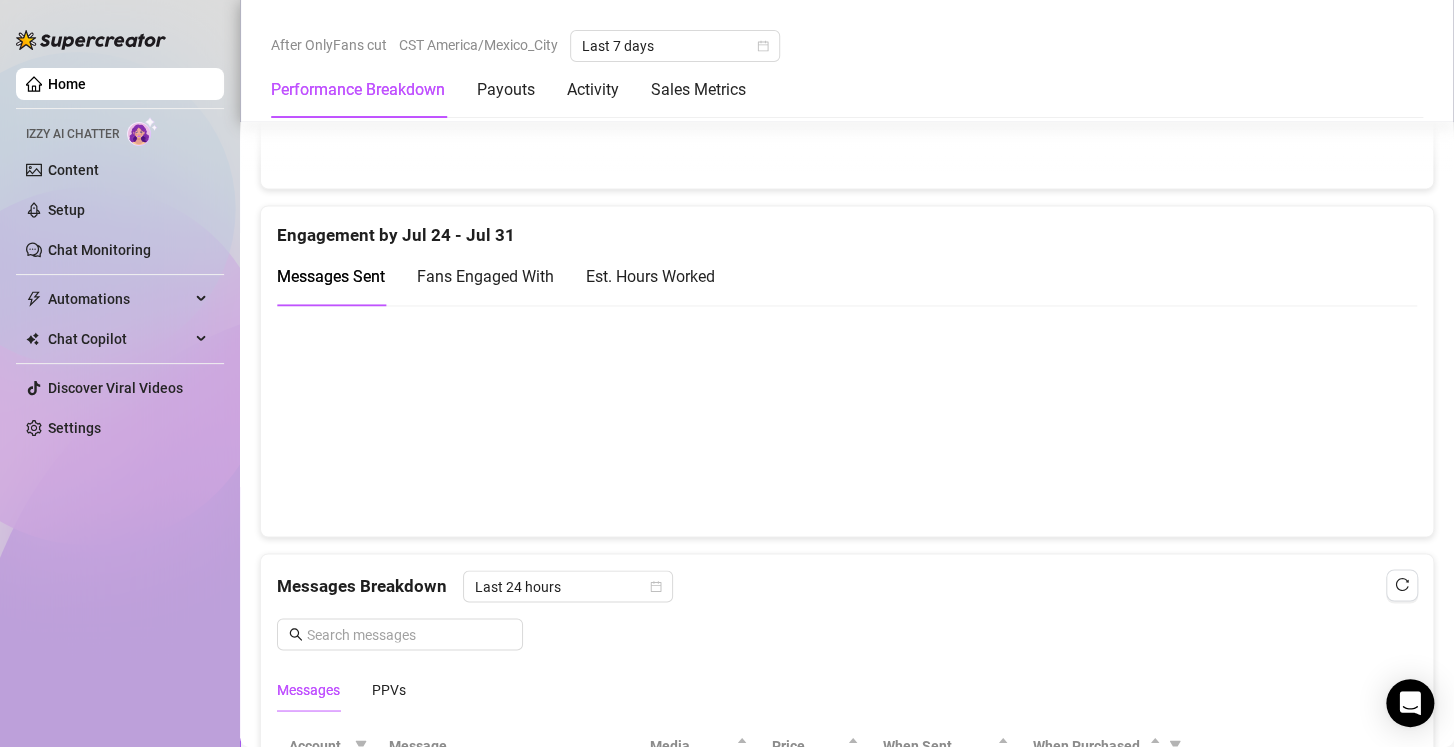 click on "Est. Hours Worked" at bounding box center (650, 276) 